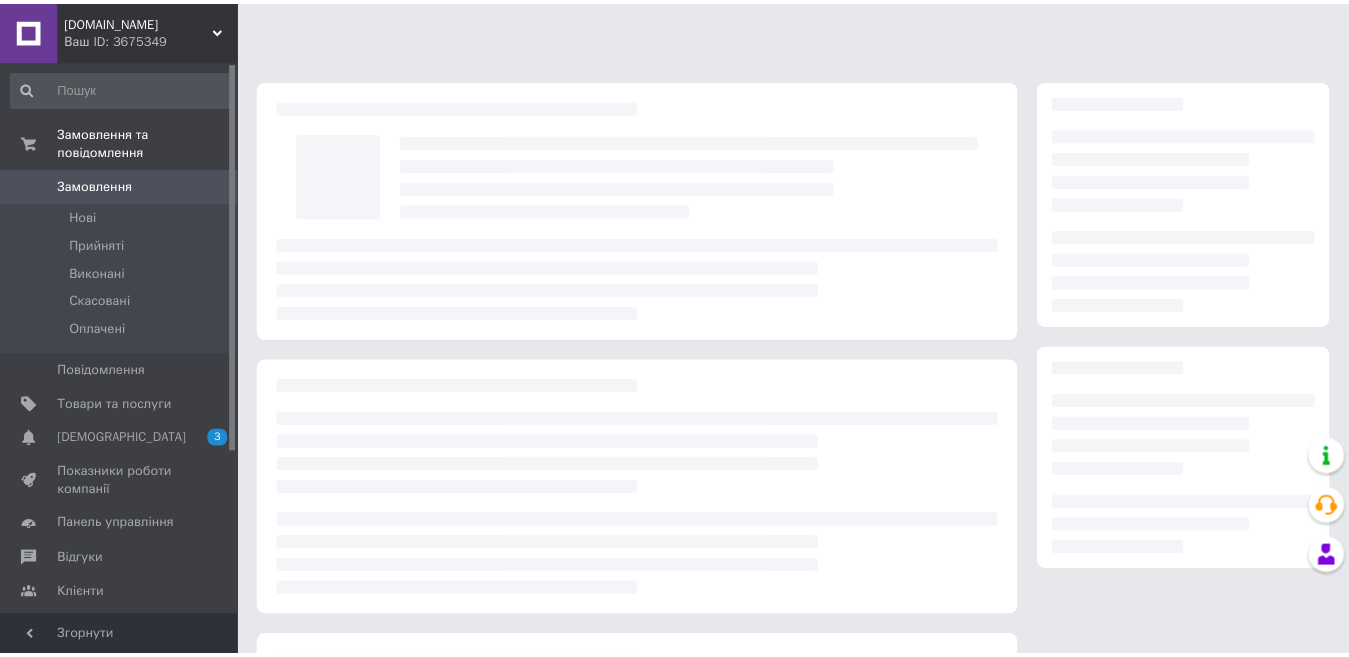 scroll, scrollTop: 0, scrollLeft: 0, axis: both 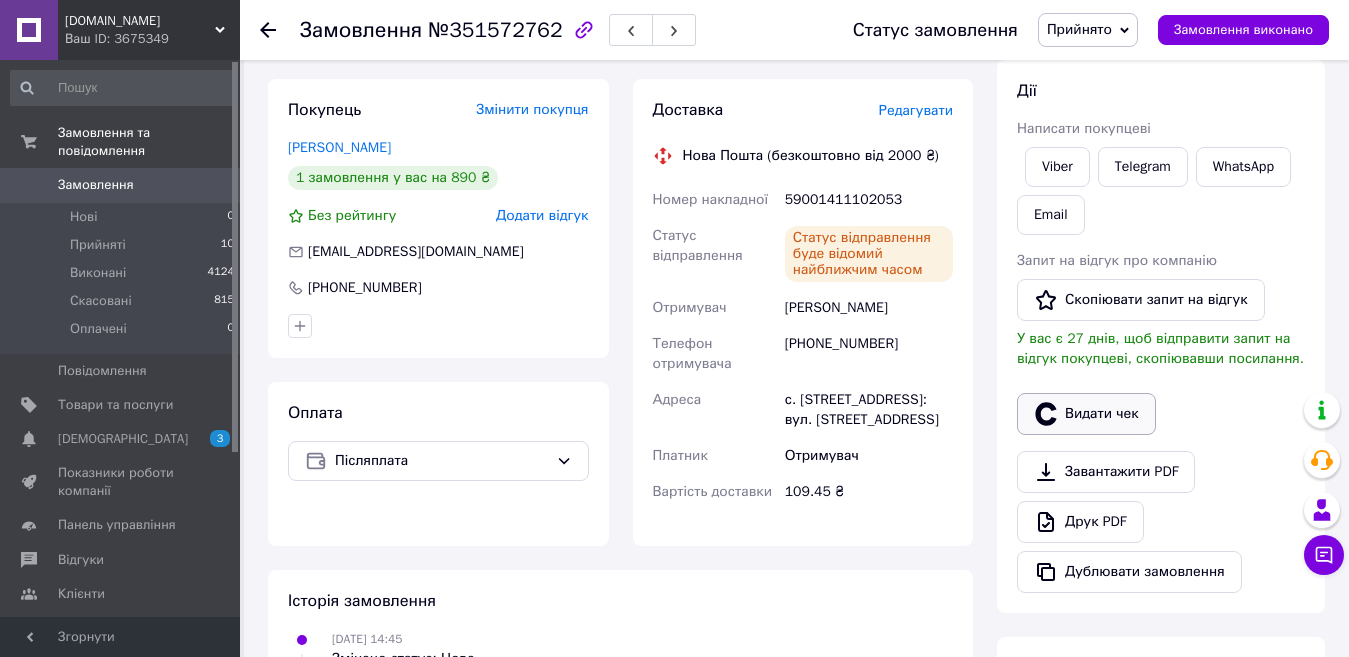 click on "Видати чек" at bounding box center (1086, 414) 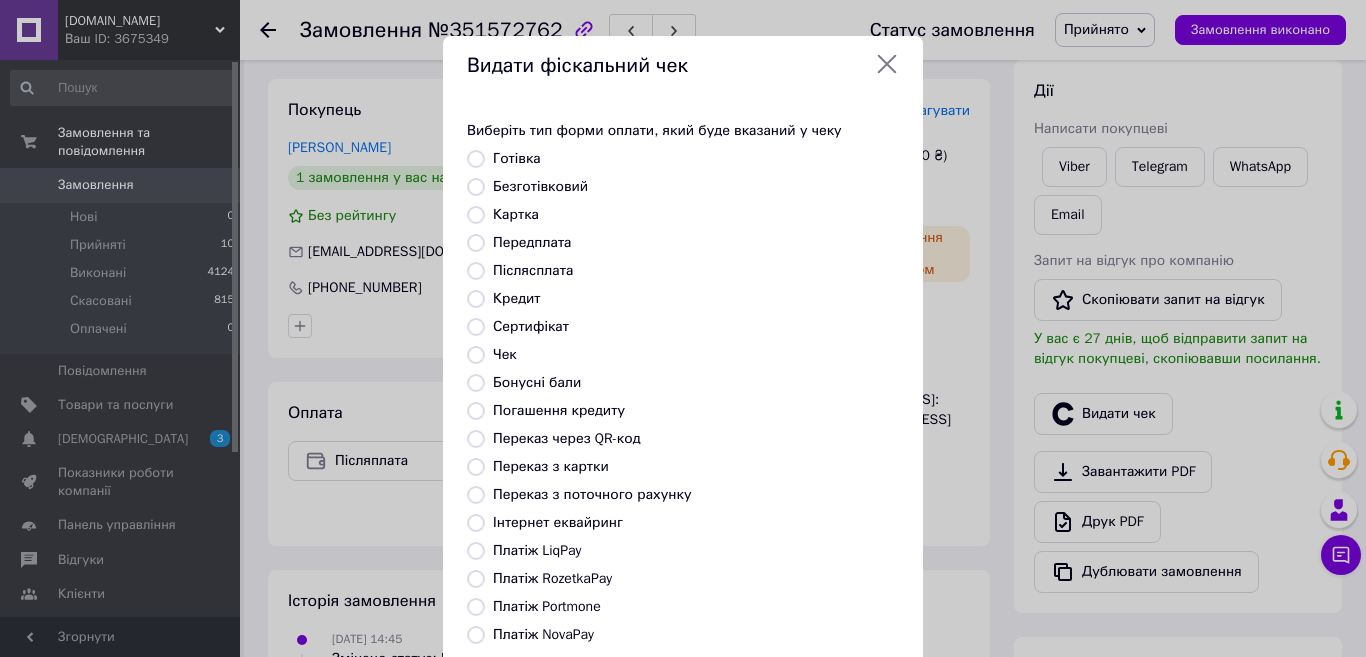 click on "Платіж NovaPay" at bounding box center [543, 634] 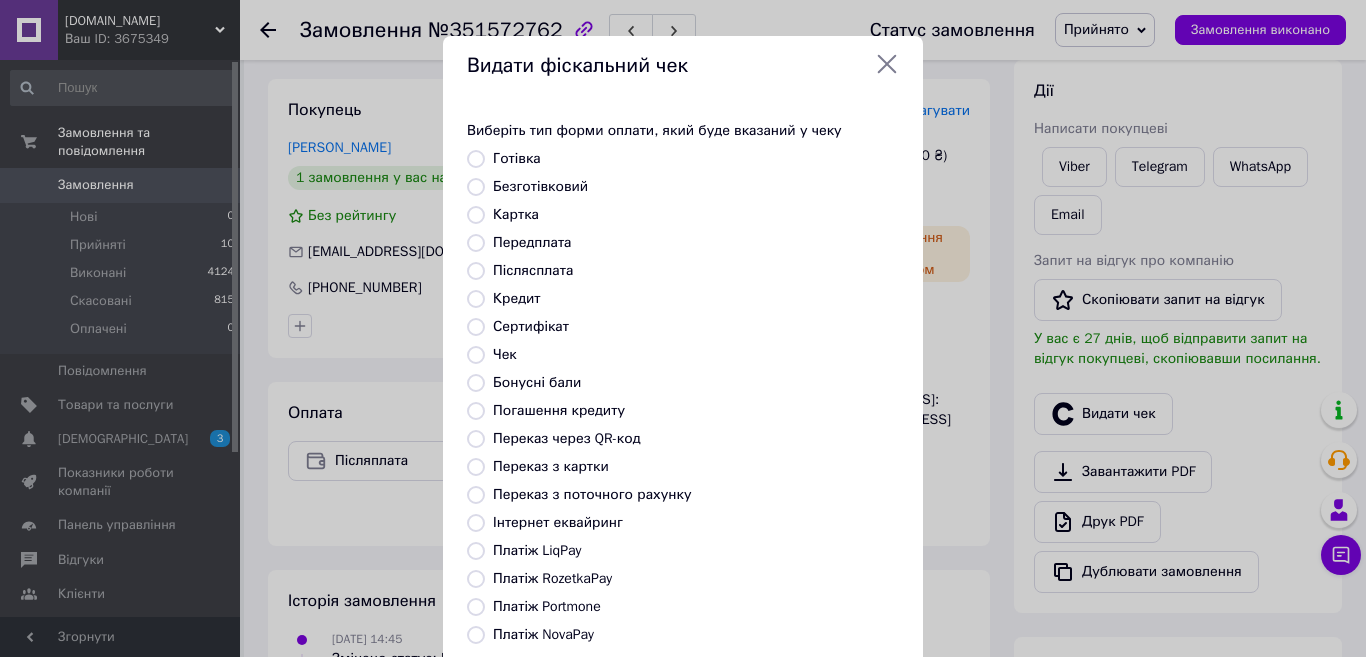 radio on "true" 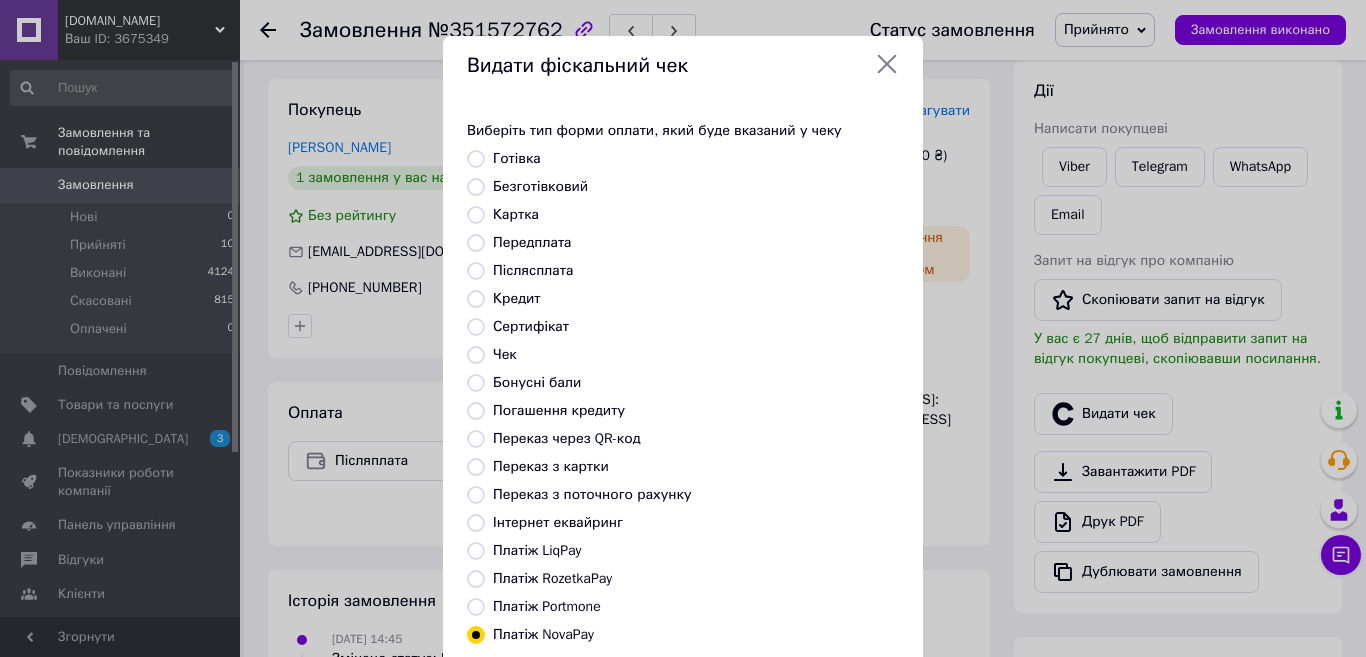 click on "Готівка" at bounding box center (476, 159) 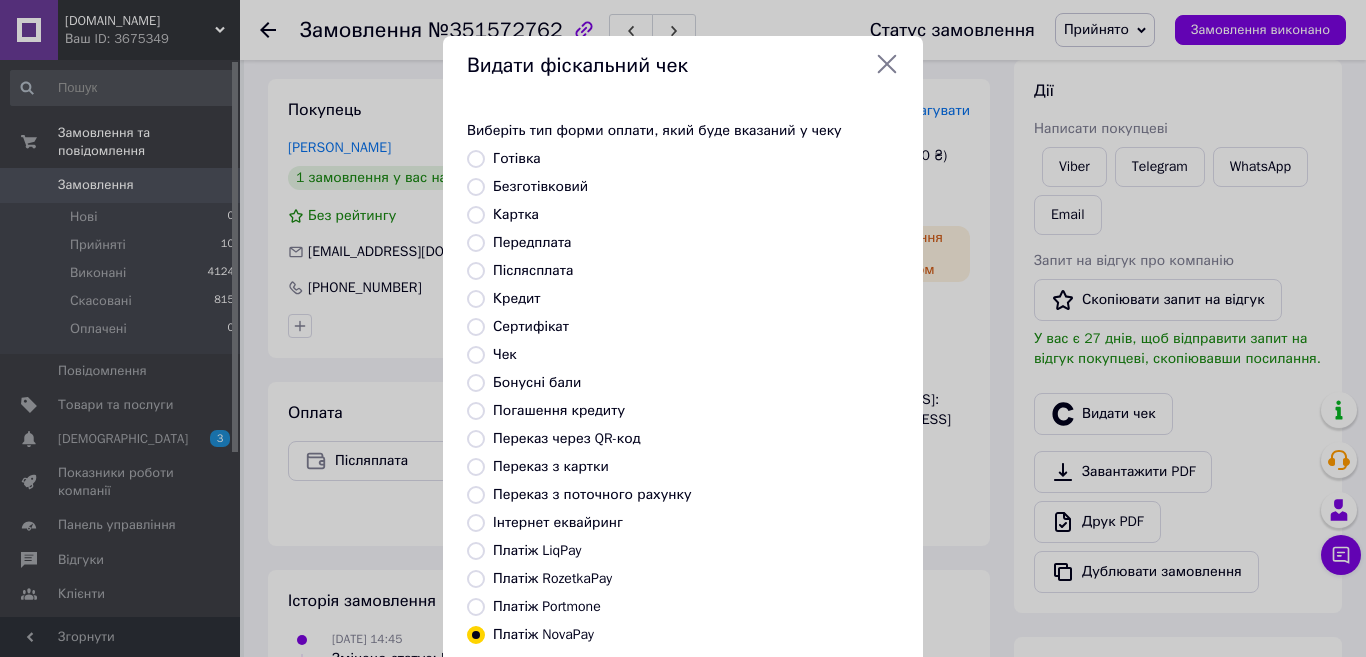 radio on "true" 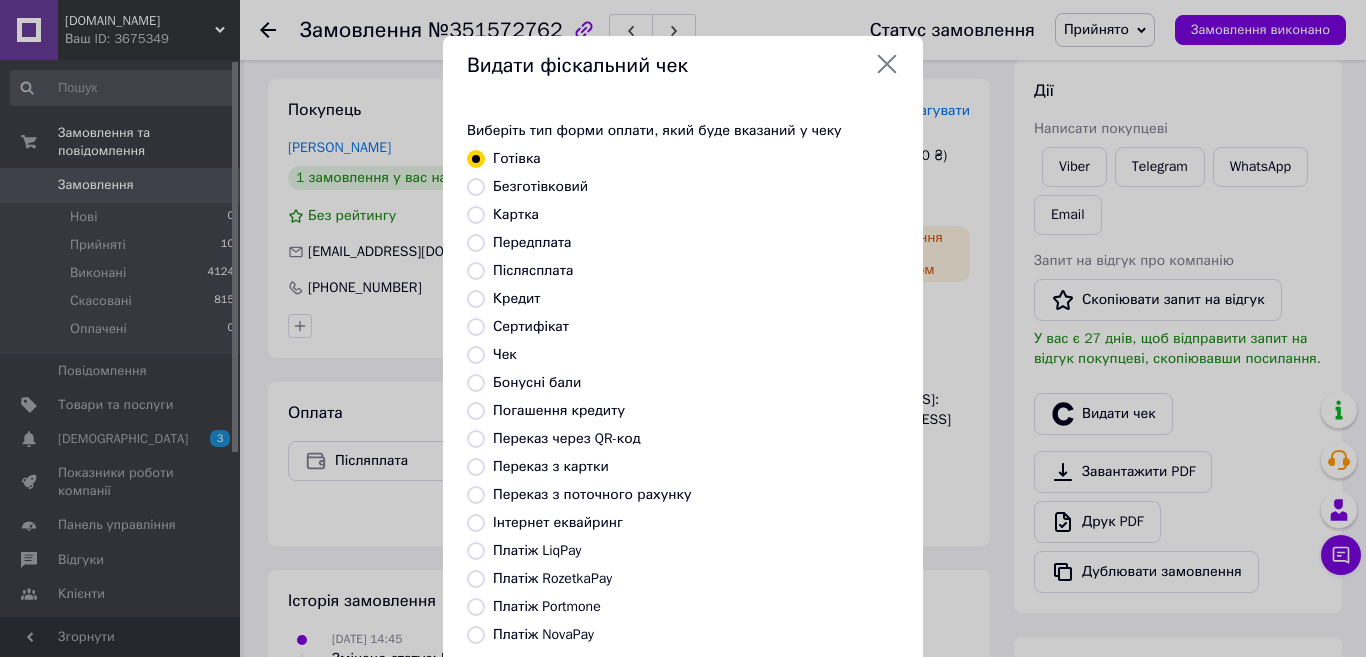 click on "Безготівковий" at bounding box center (476, 187) 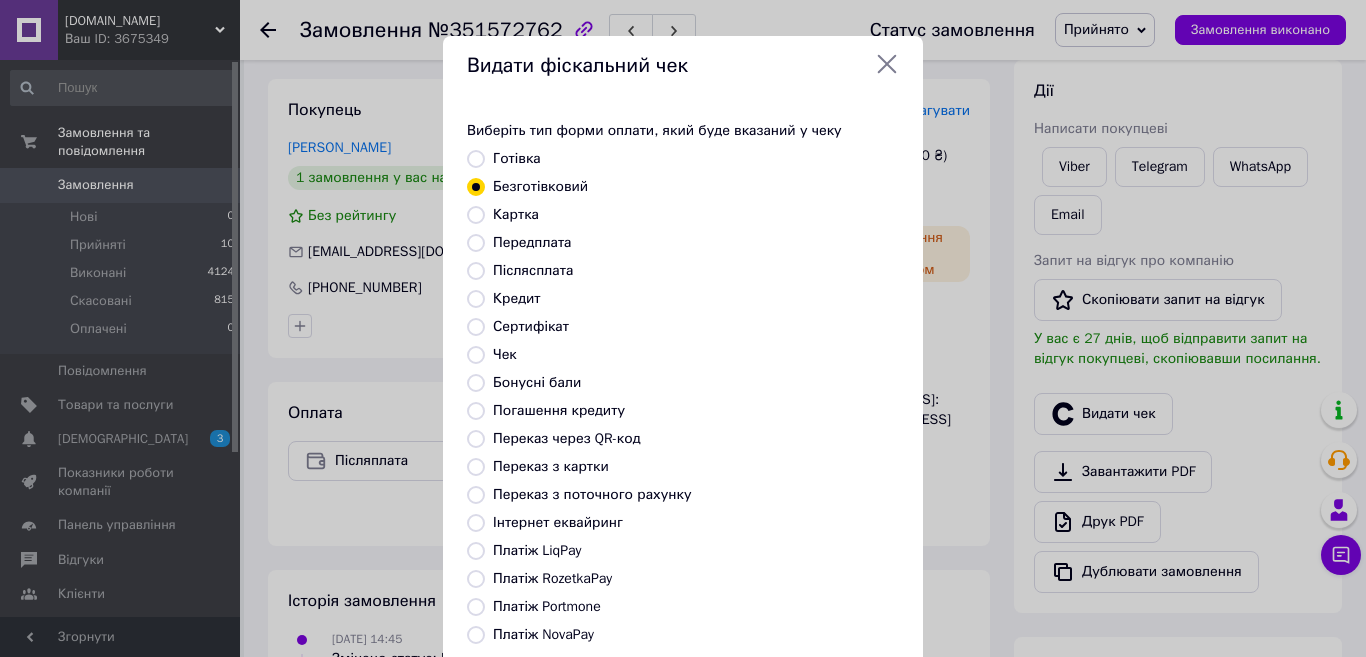 click on "Картка" at bounding box center (476, 215) 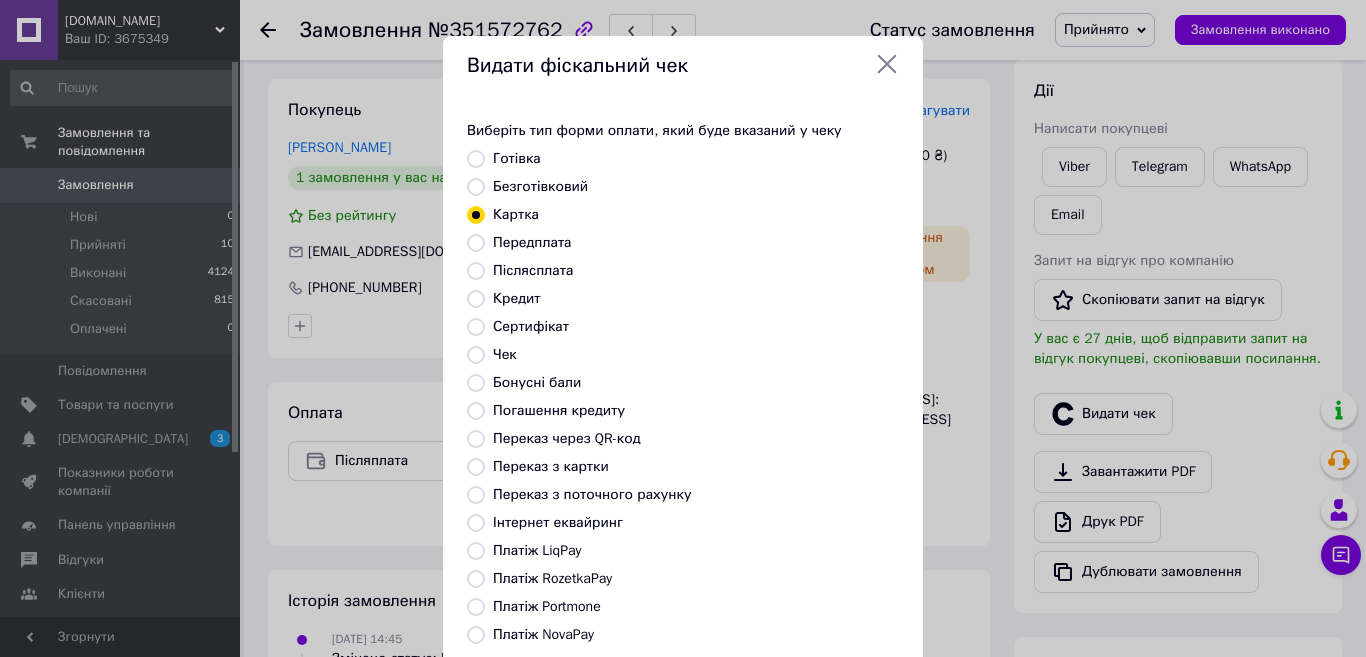click on "Передплата" at bounding box center (476, 243) 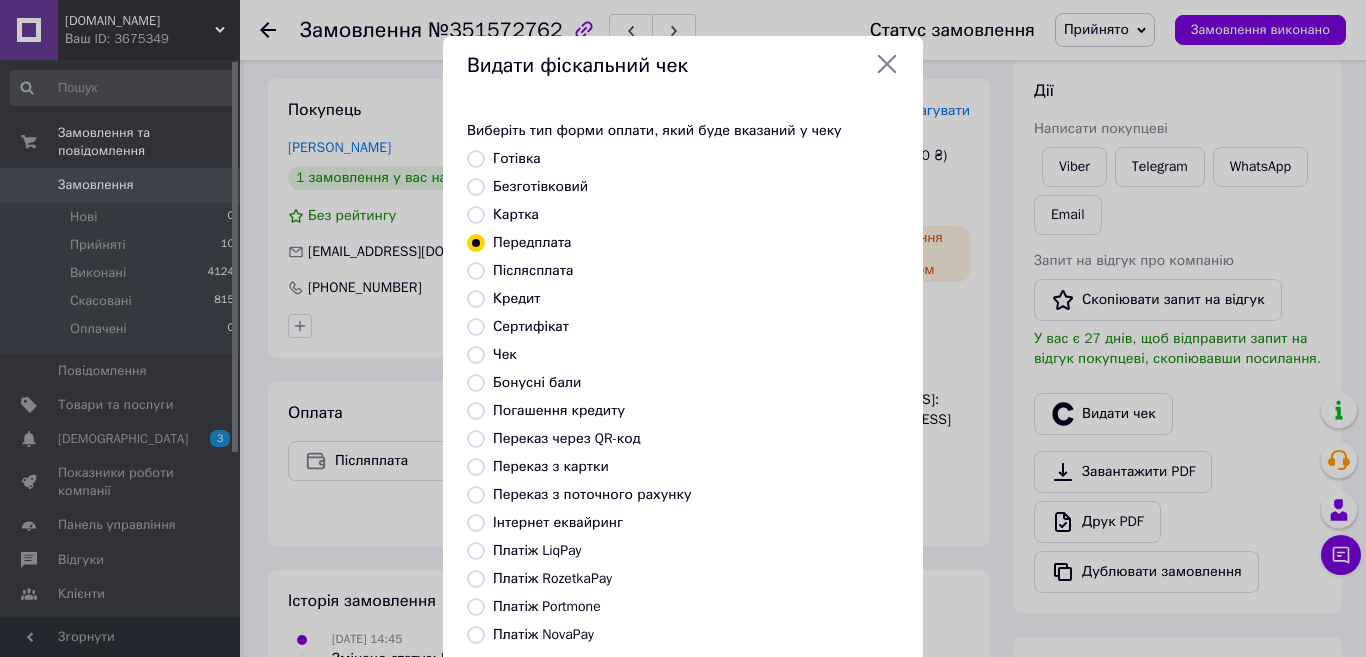 click on "Післясплата" at bounding box center (476, 271) 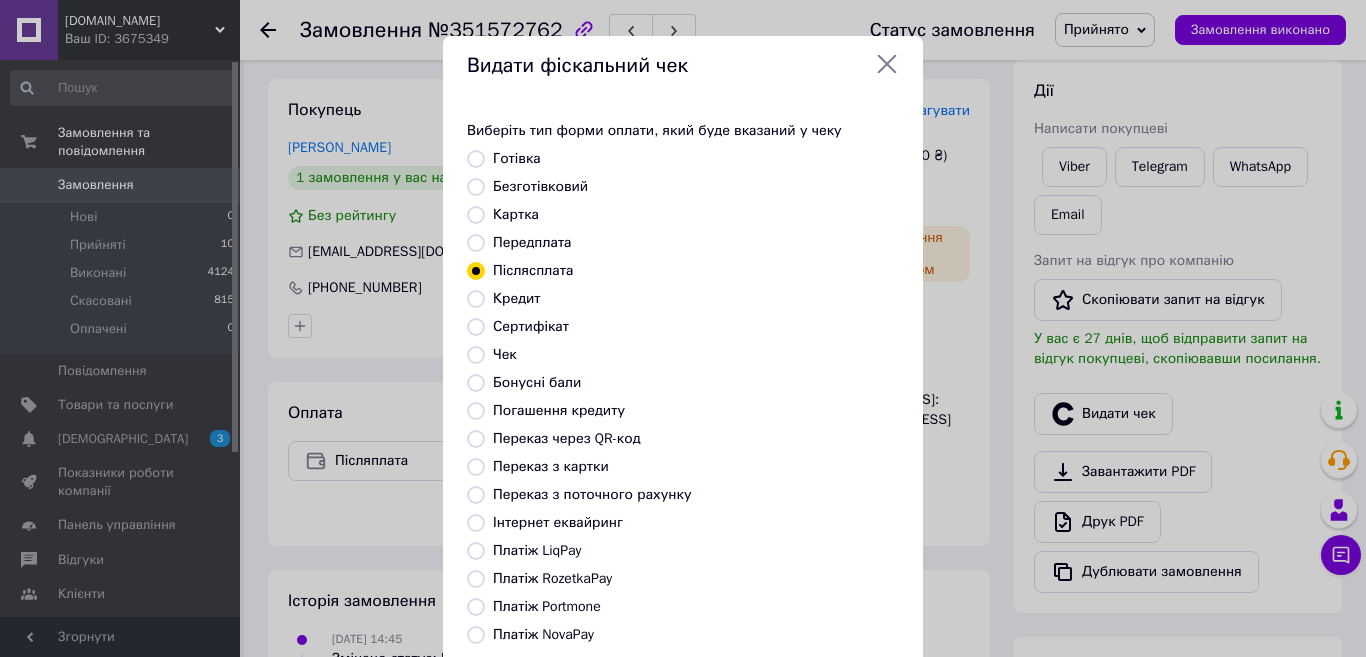 click on "Кредит" at bounding box center (476, 299) 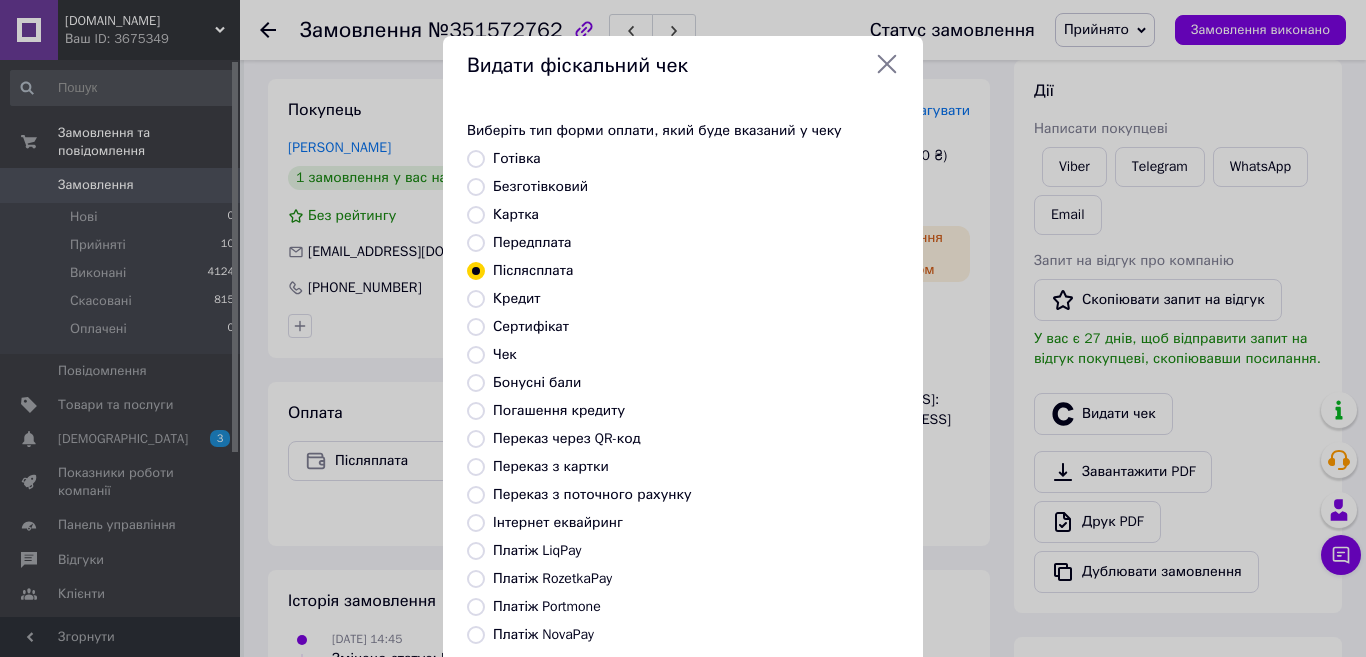 radio on "true" 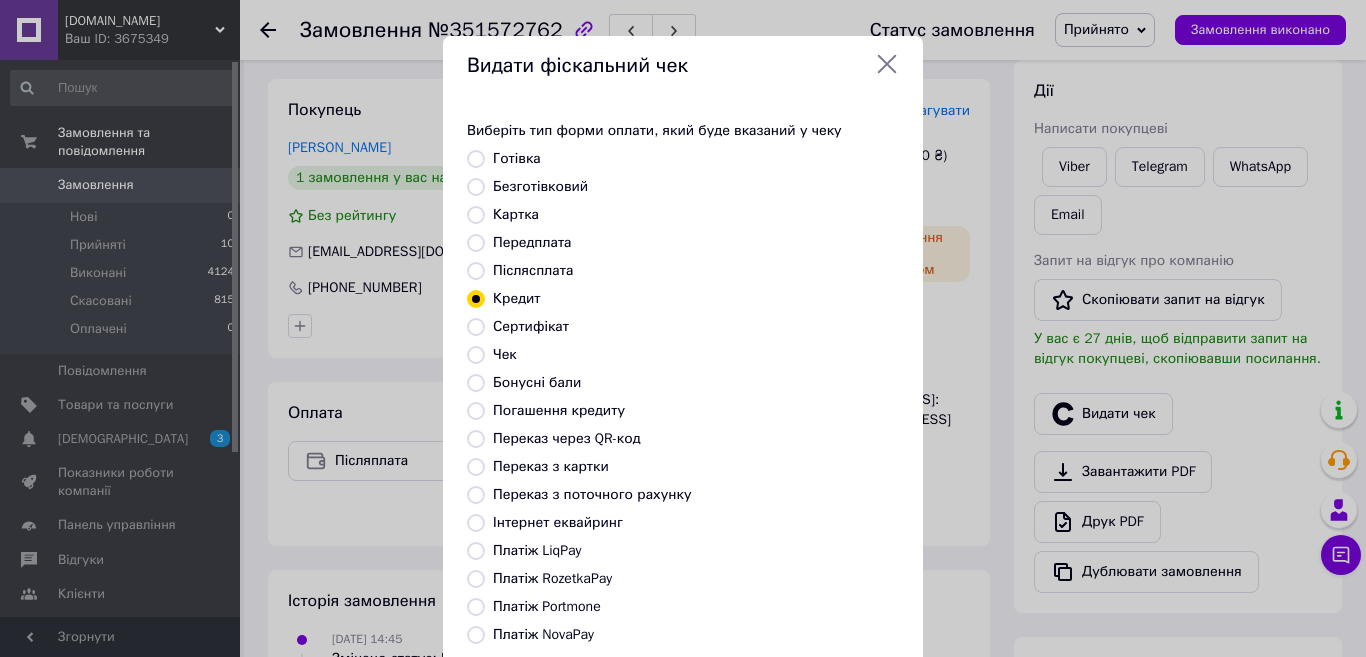 click on "Сертифікат" at bounding box center [476, 327] 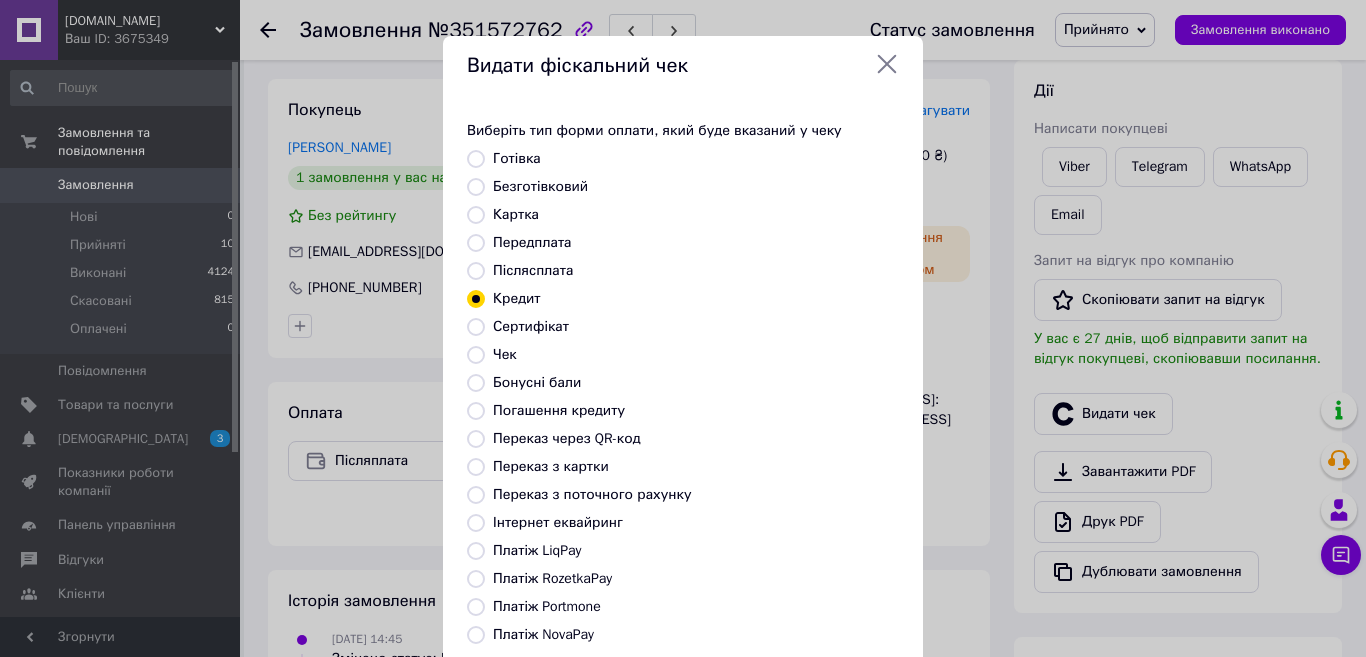 radio on "true" 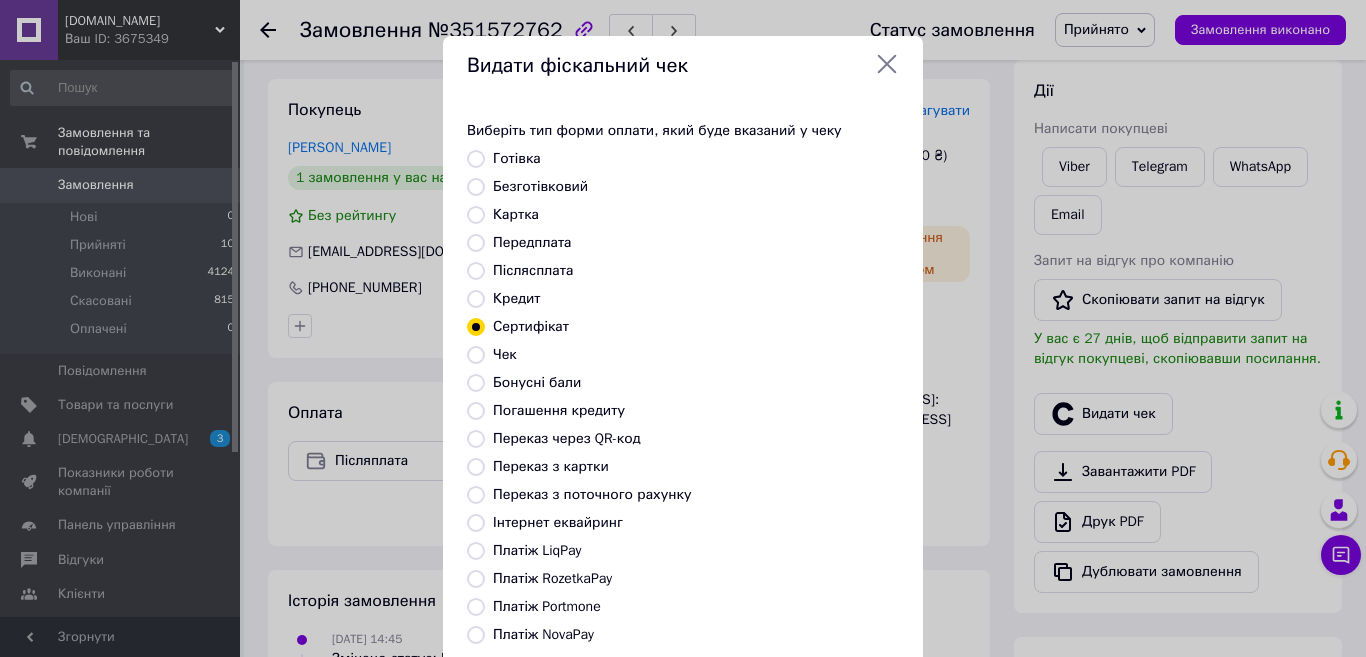 click on "Чек" at bounding box center [476, 355] 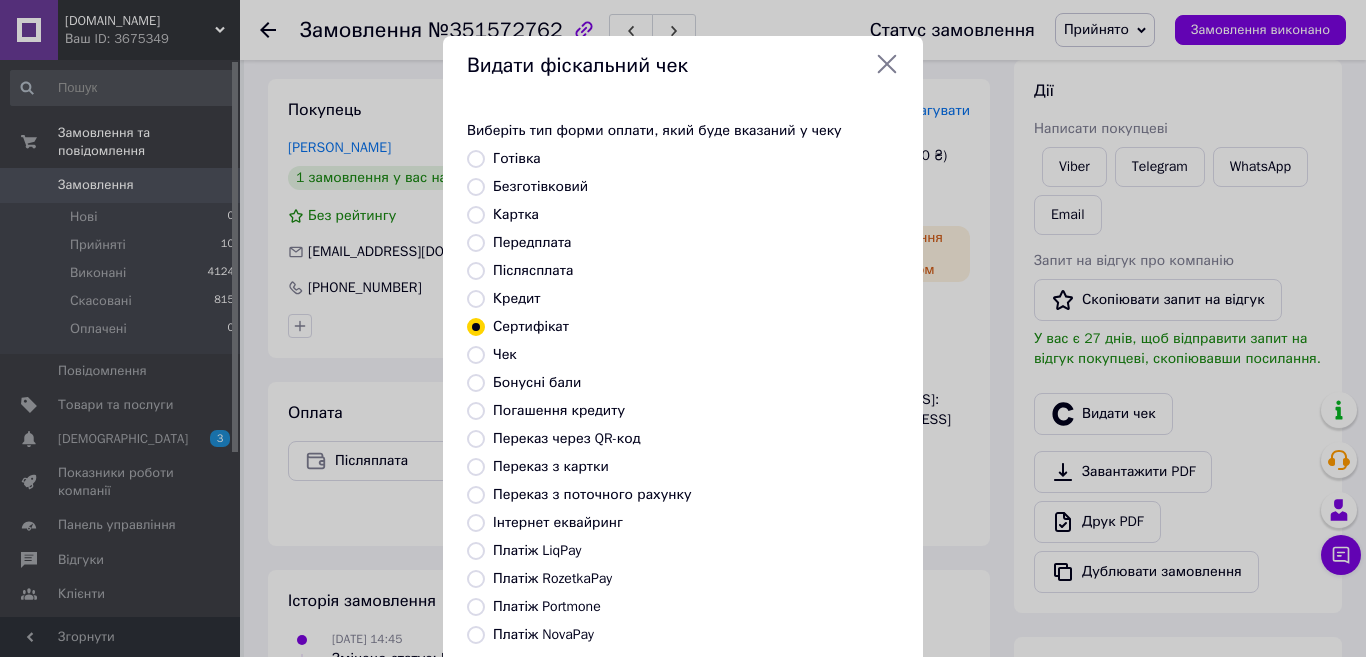 radio on "true" 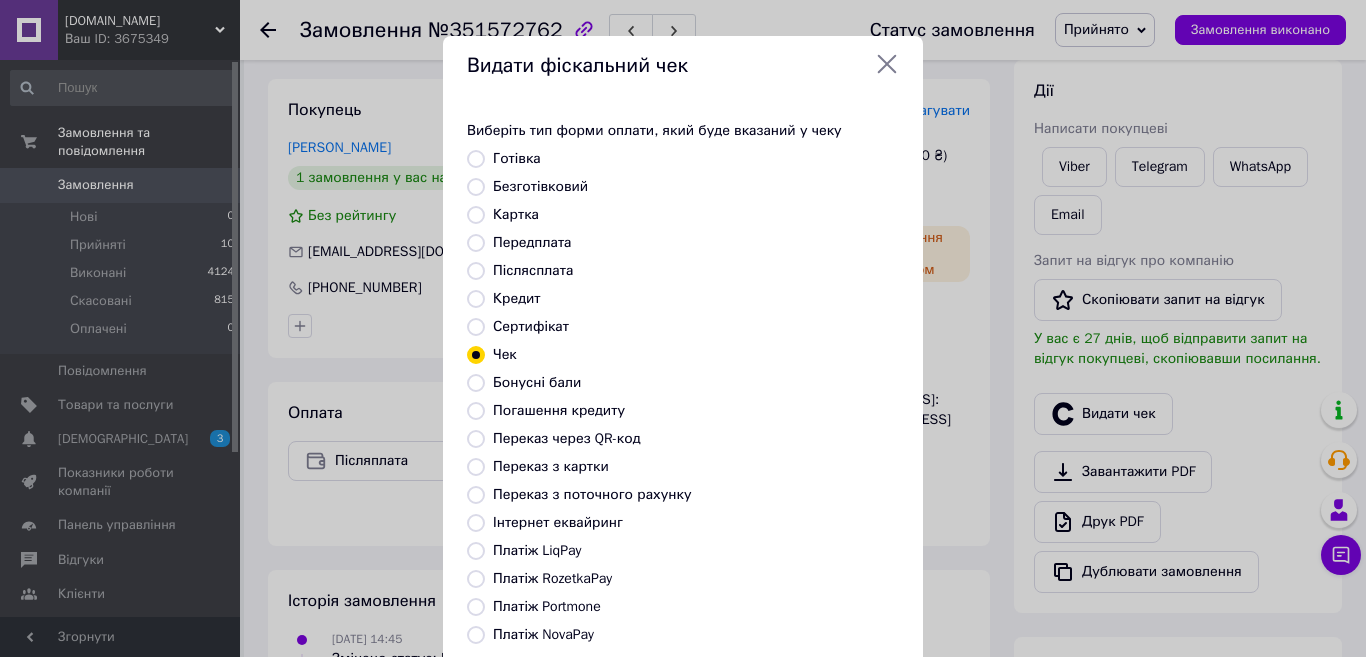 click on "Бонусні бали" at bounding box center [476, 383] 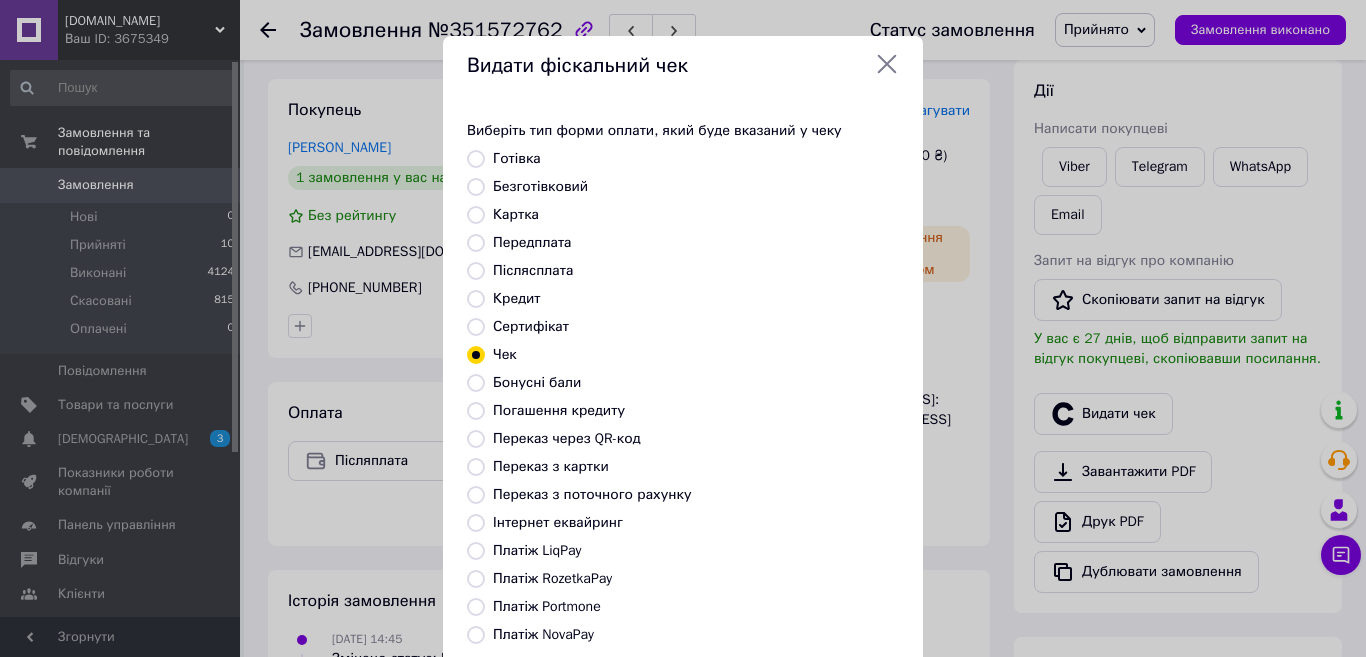radio on "true" 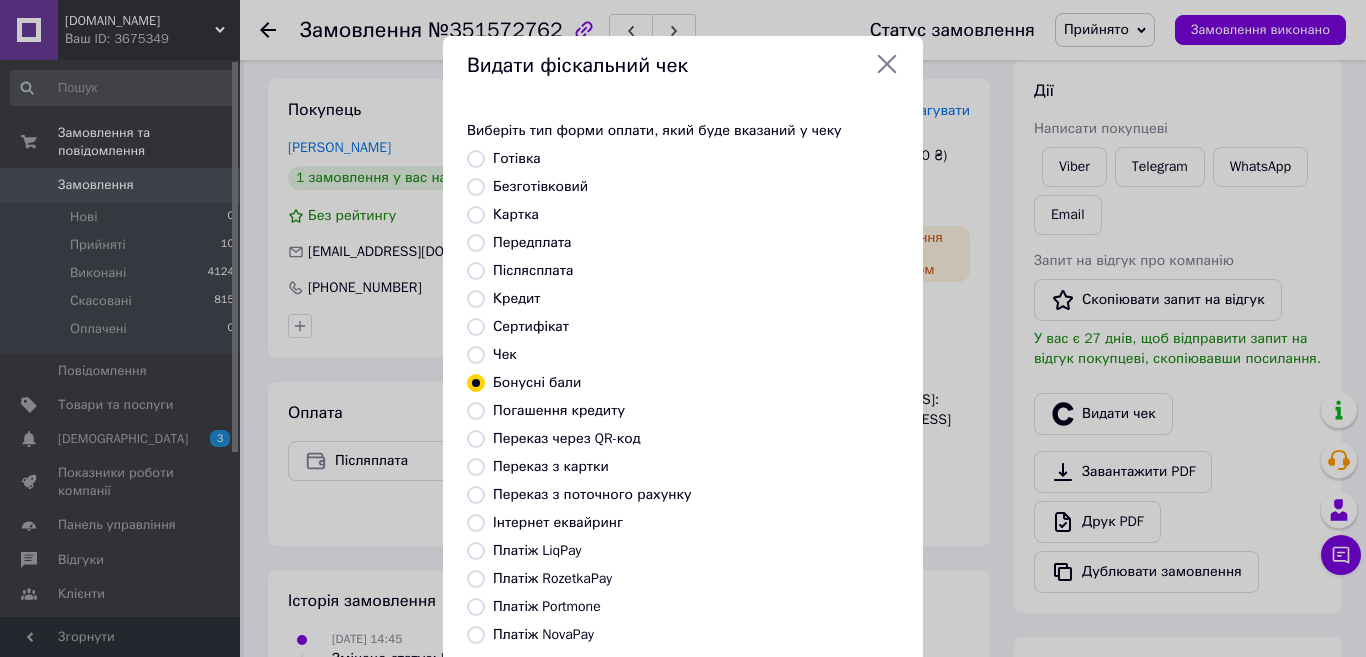 click on "Погашення кредиту" at bounding box center (476, 411) 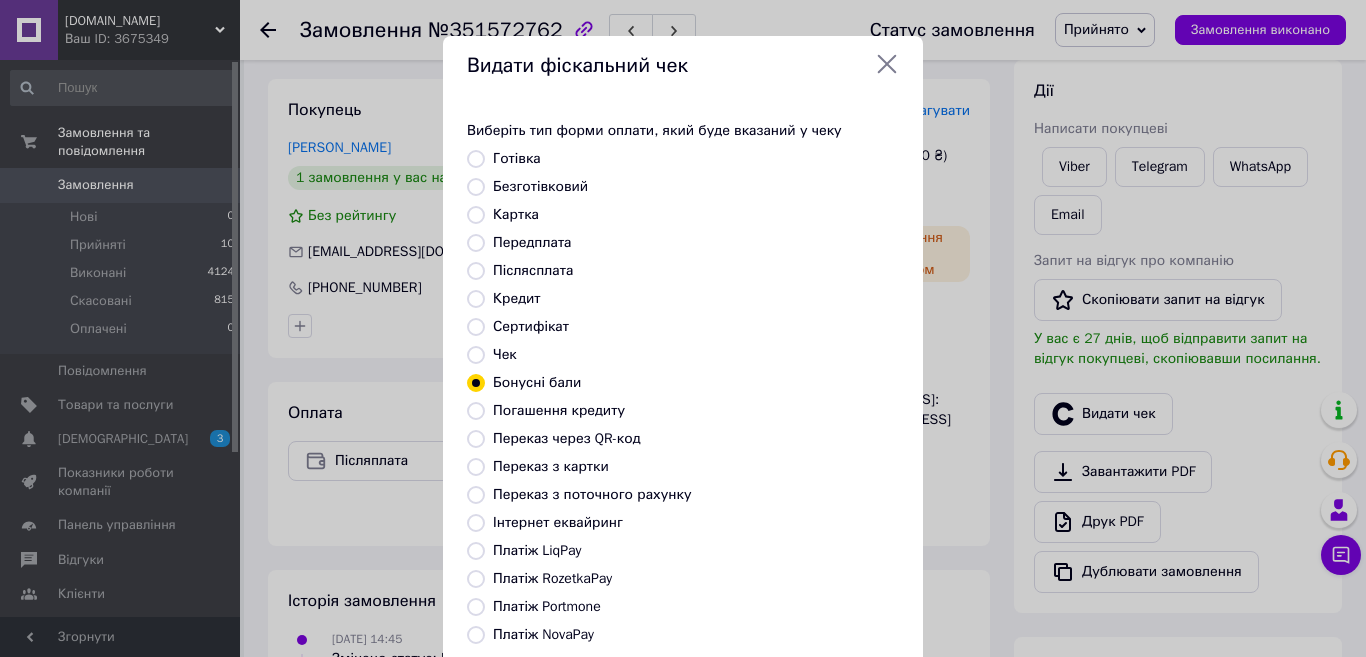 radio on "true" 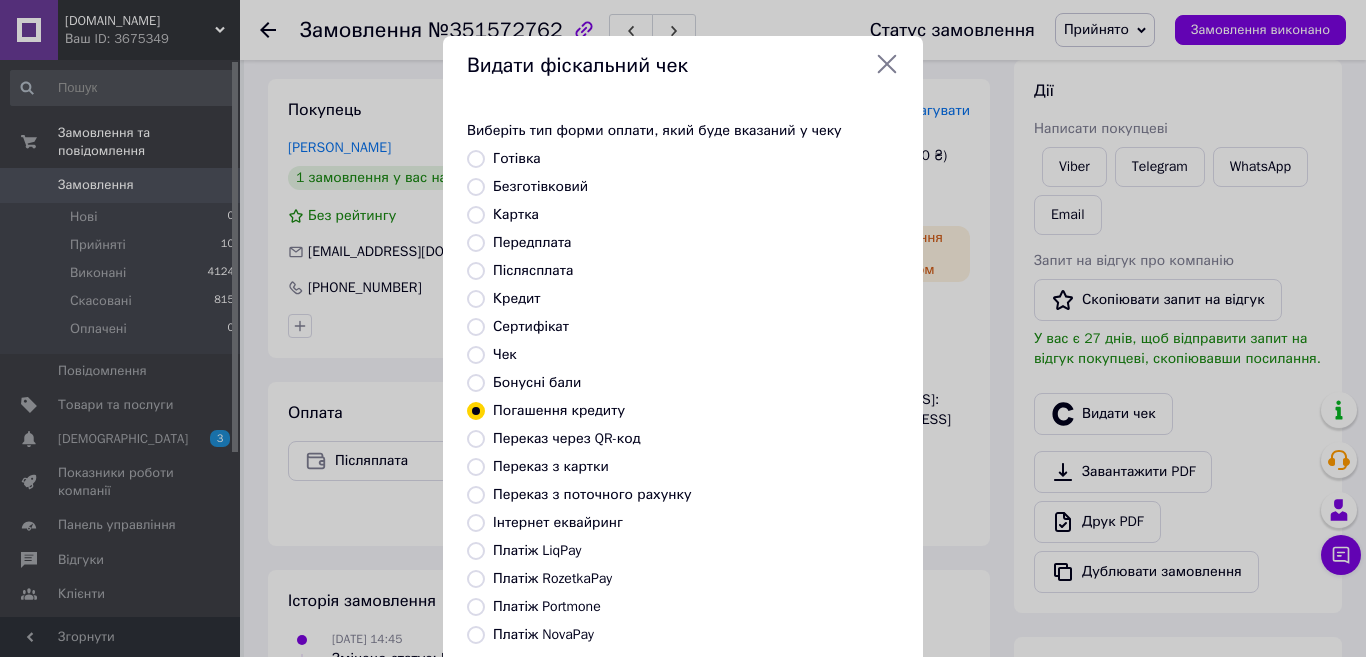 click on "Переказ через QR-код" at bounding box center [476, 439] 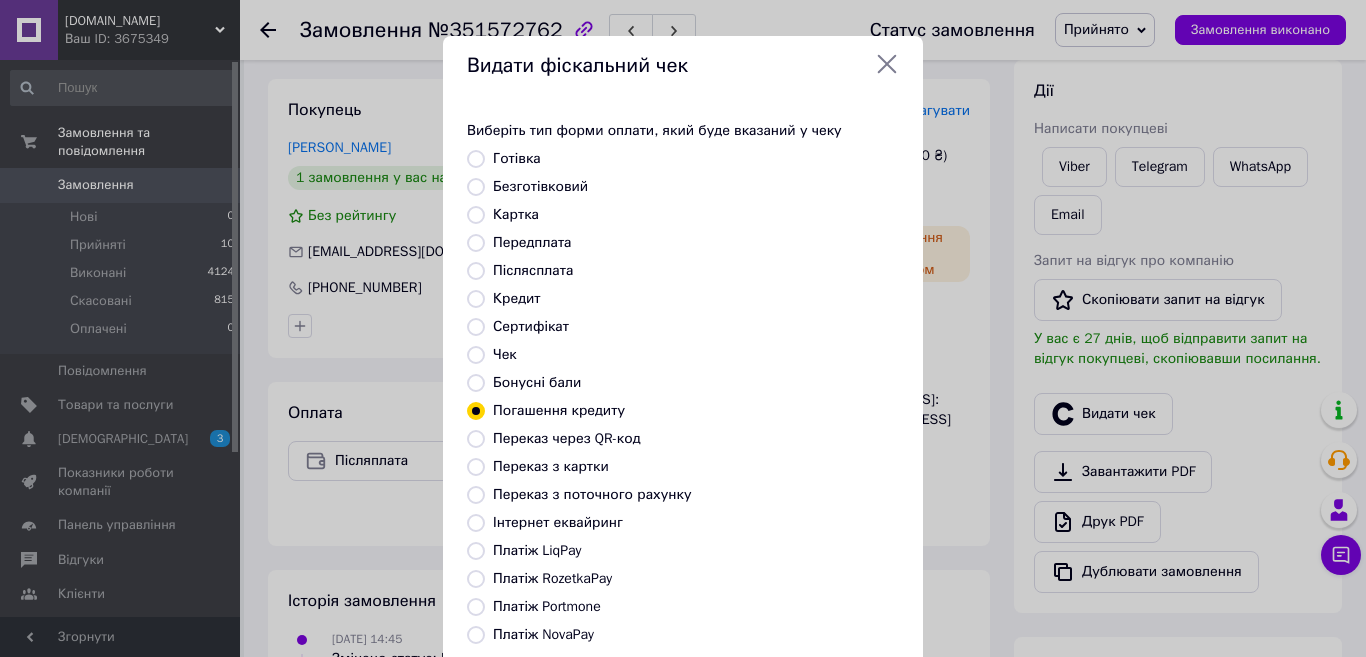radio on "true" 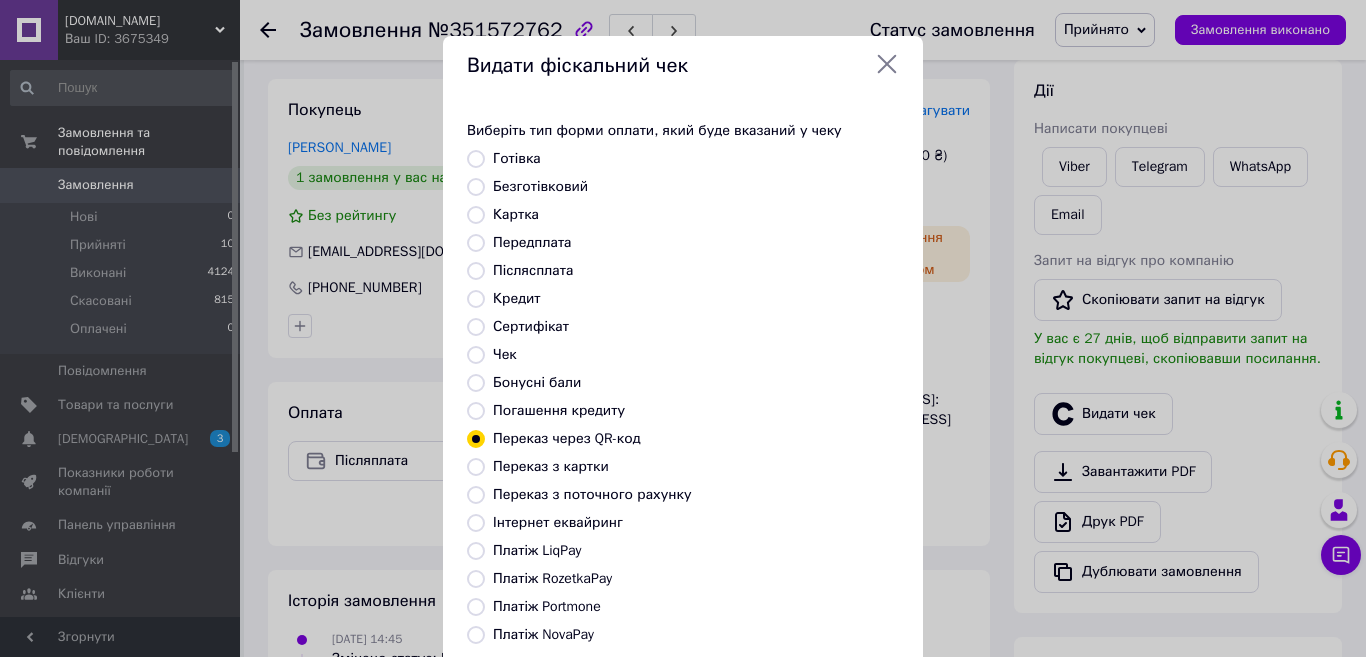 click on "Переказ з картки" at bounding box center [476, 467] 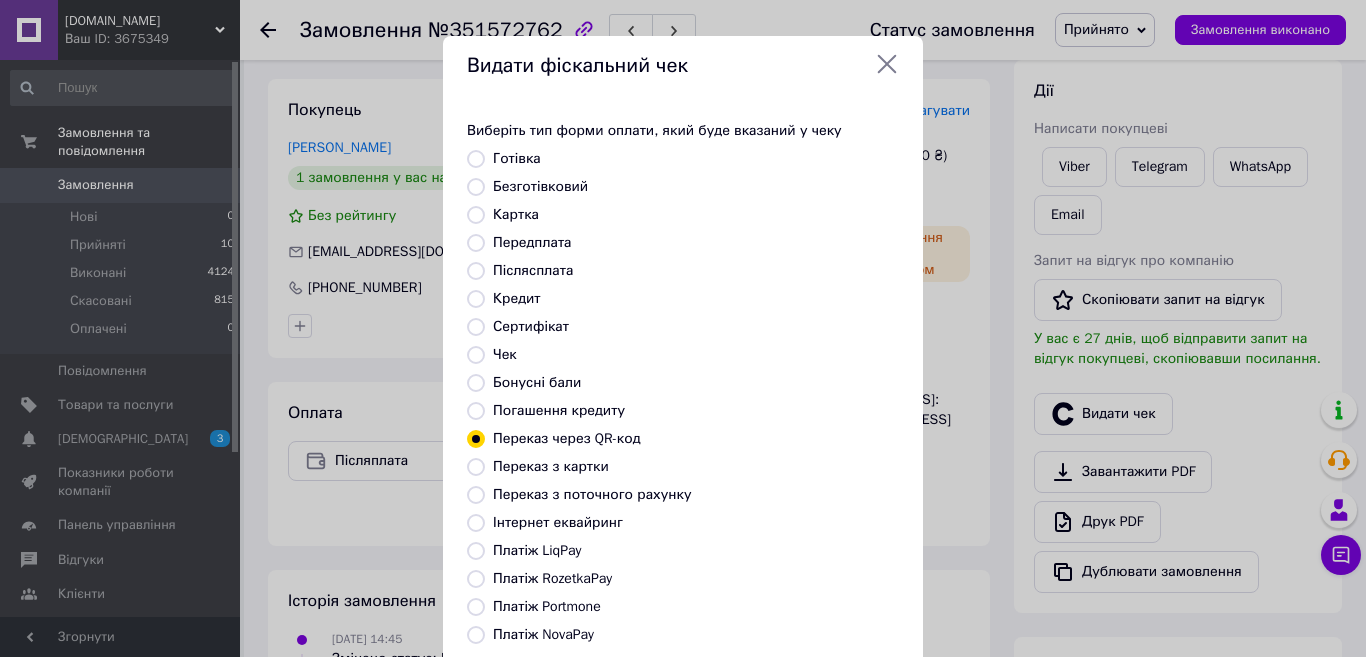 radio on "true" 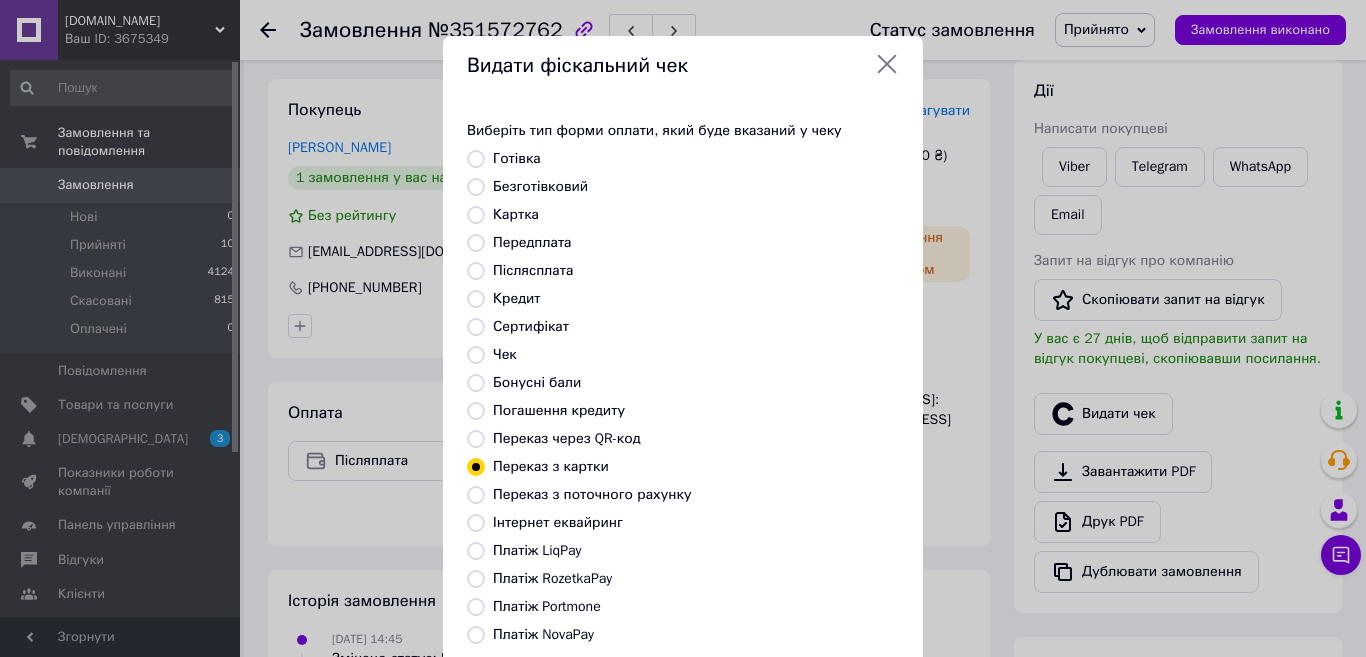 click on "Переказ з поточного рахунку" at bounding box center [476, 495] 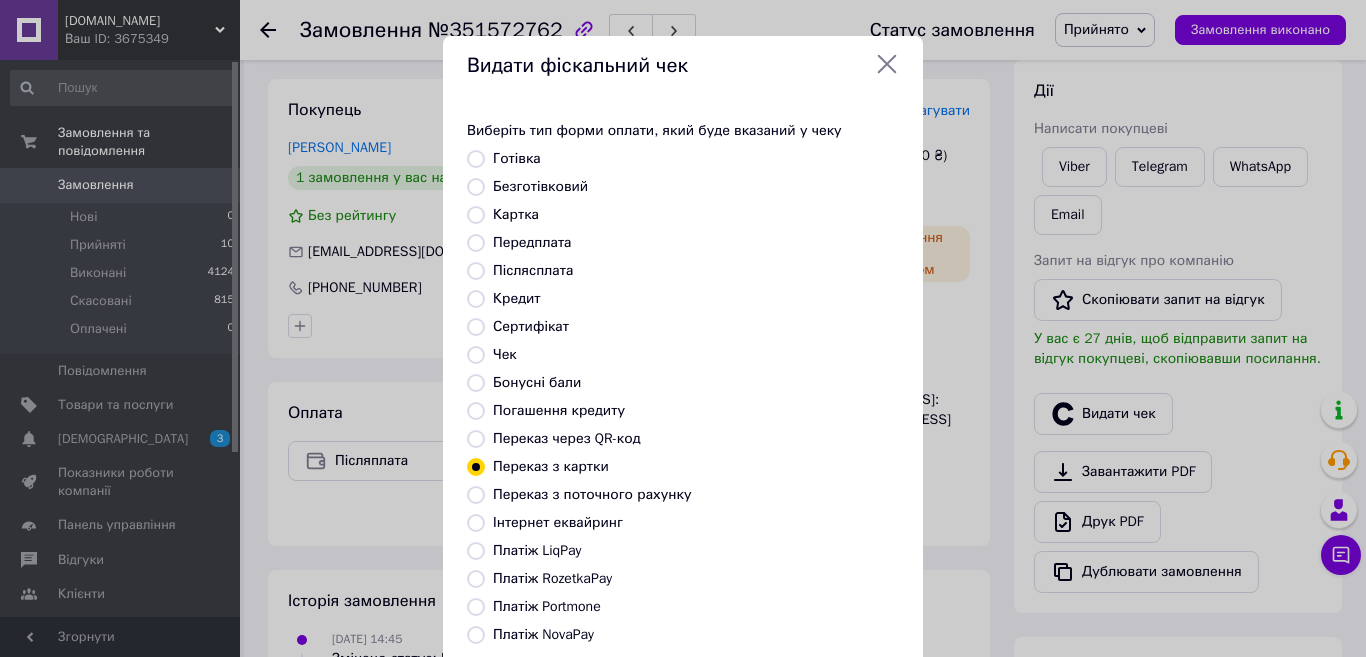 radio on "true" 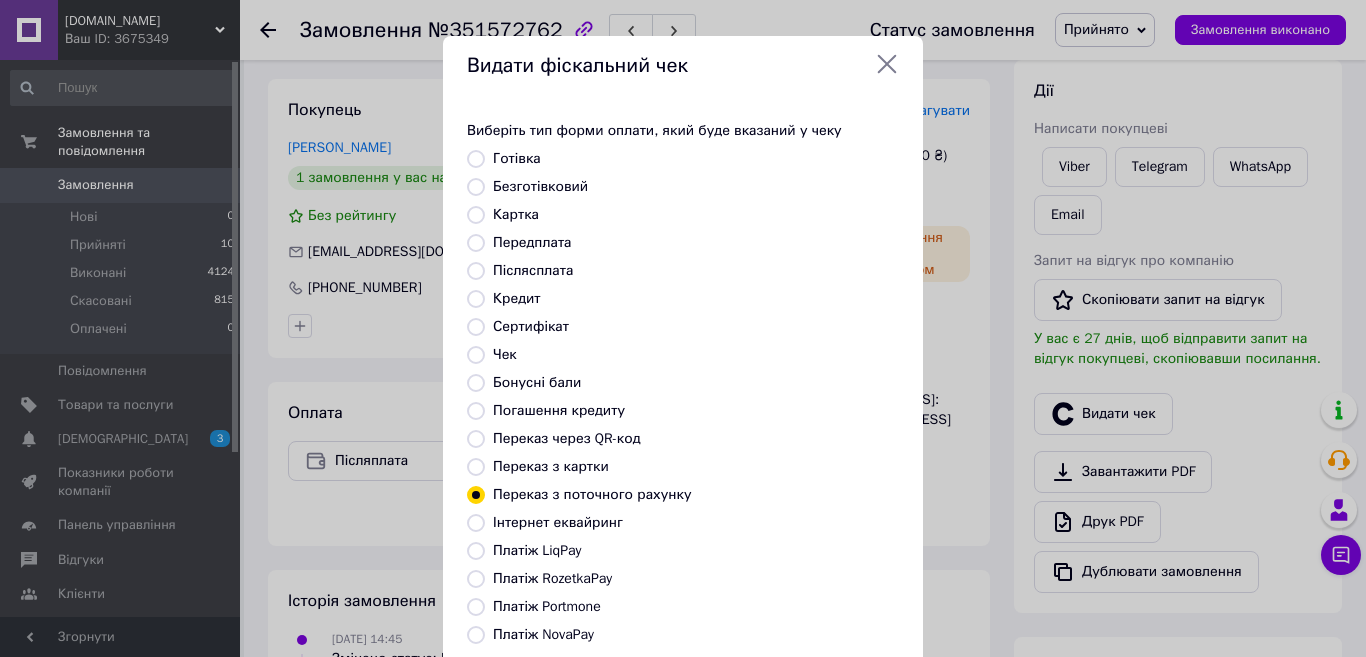 click on "Видати фіскальний чек Виберіть тип форми оплати, який буде вказаний у чеку Готівка Безготівковий Картка Передплата Післясплата Кредит Сертифікат Чек Бонусні бали Погашення кредиту Переказ через QR-код [GEOGRAPHIC_DATA] з картки Переказ з поточного рахунку Інтернет еквайринг Платіж LiqPay Платіж RozetkaPay Платіж Portmone Платіж NovaPay Або додайте посилання на фіскальний чек Вибрати" at bounding box center (683, 429) 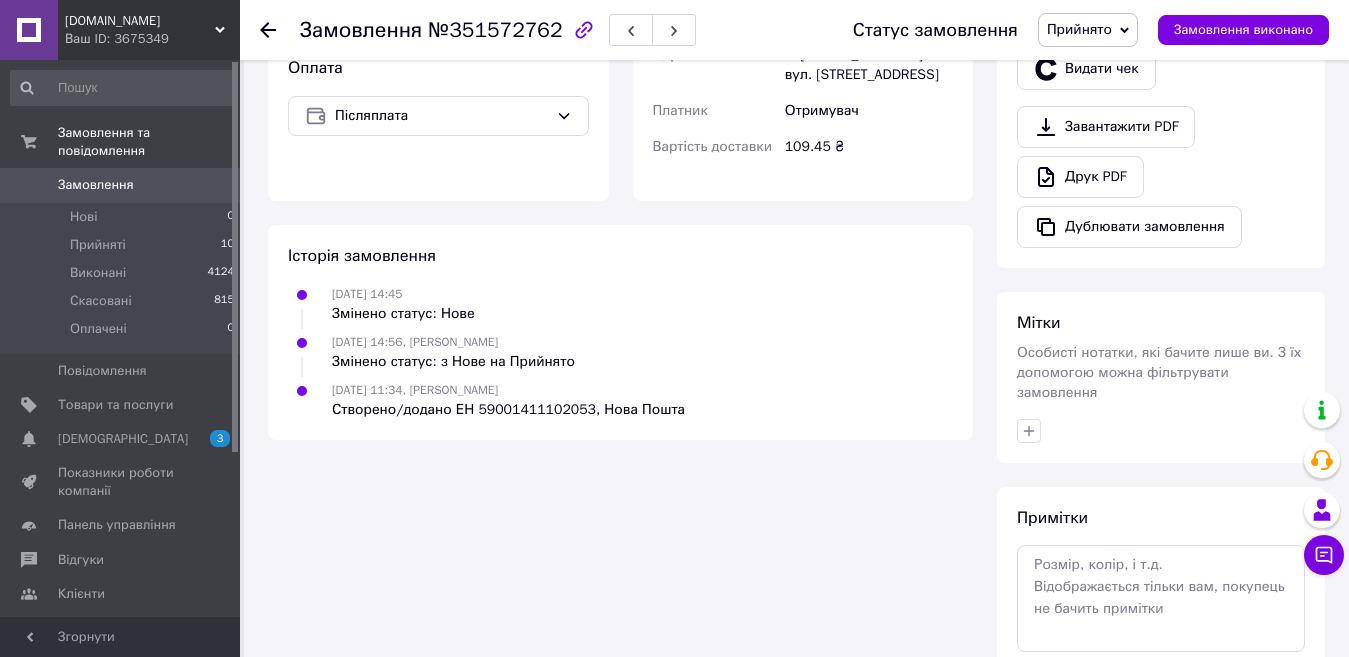 scroll, scrollTop: 678, scrollLeft: 0, axis: vertical 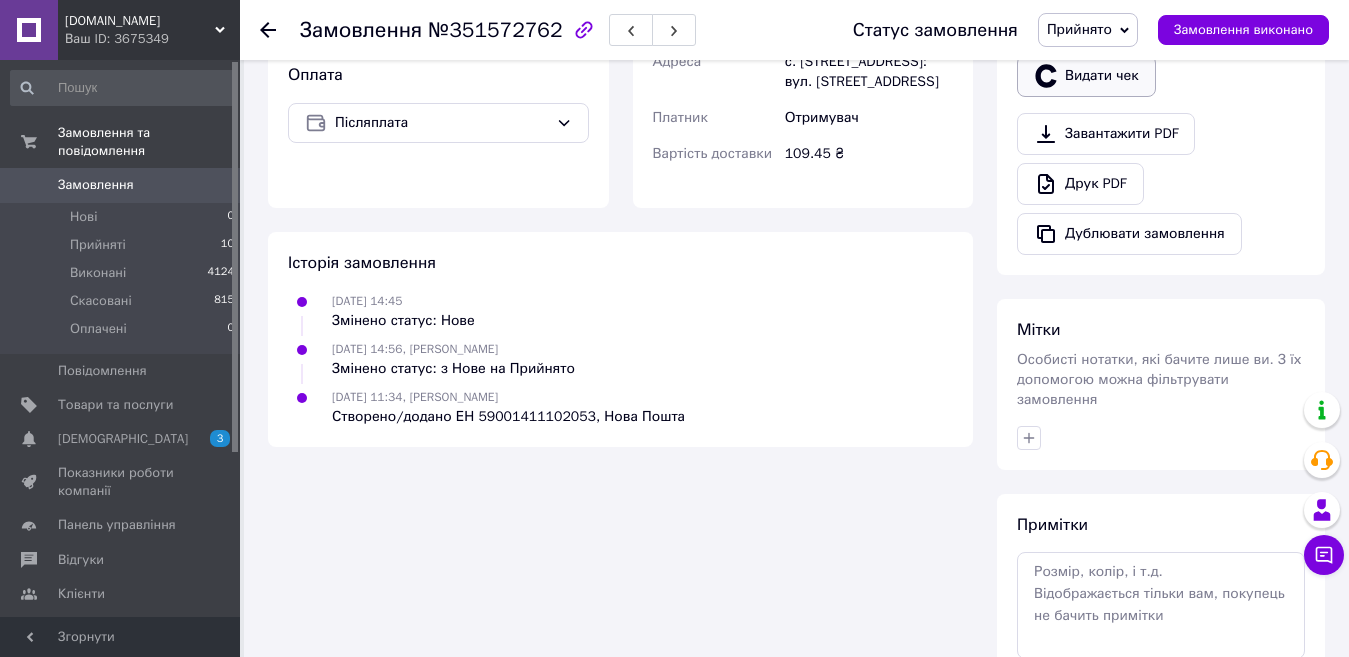 click on "Видати чек" at bounding box center [1086, 76] 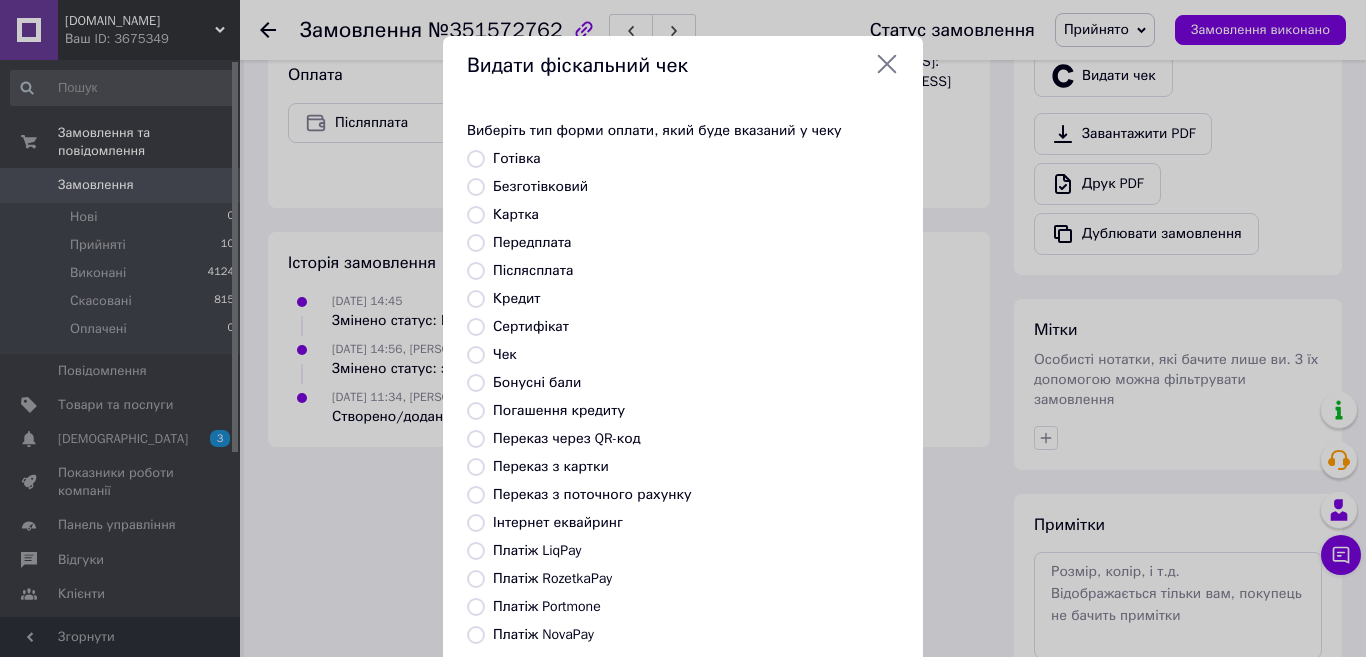 click on "Платіж NovaPay" at bounding box center (476, 635) 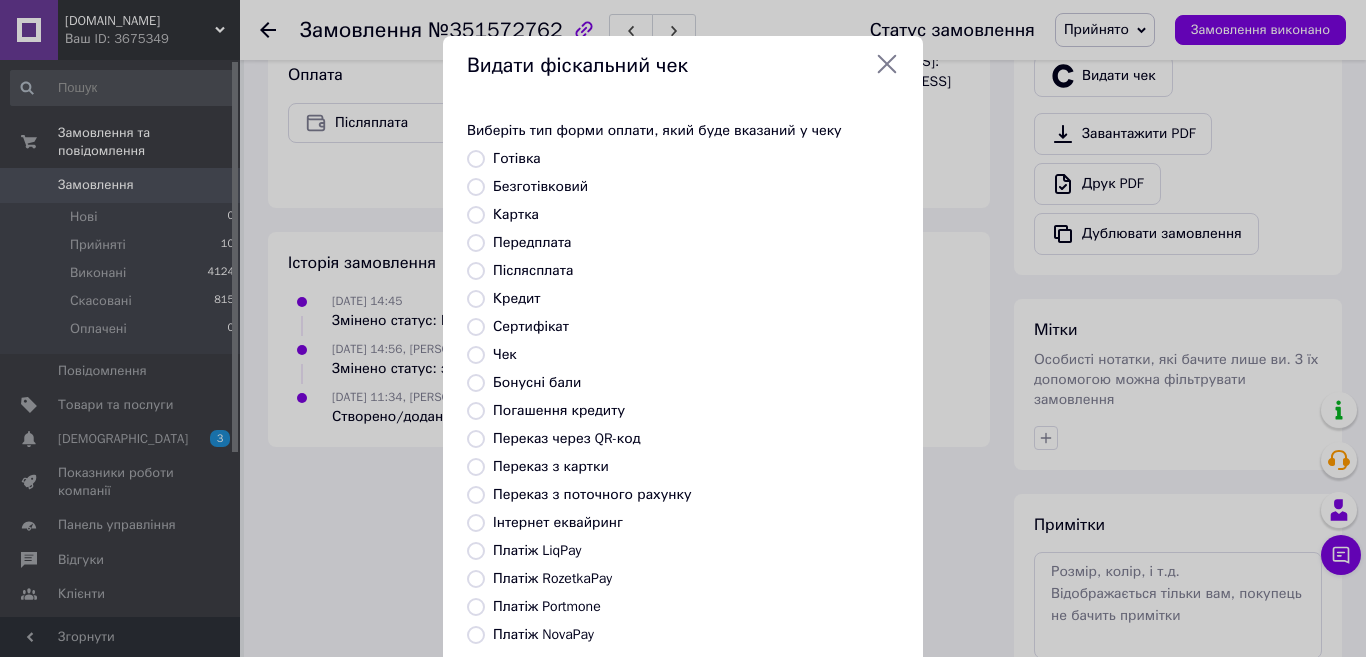 radio on "true" 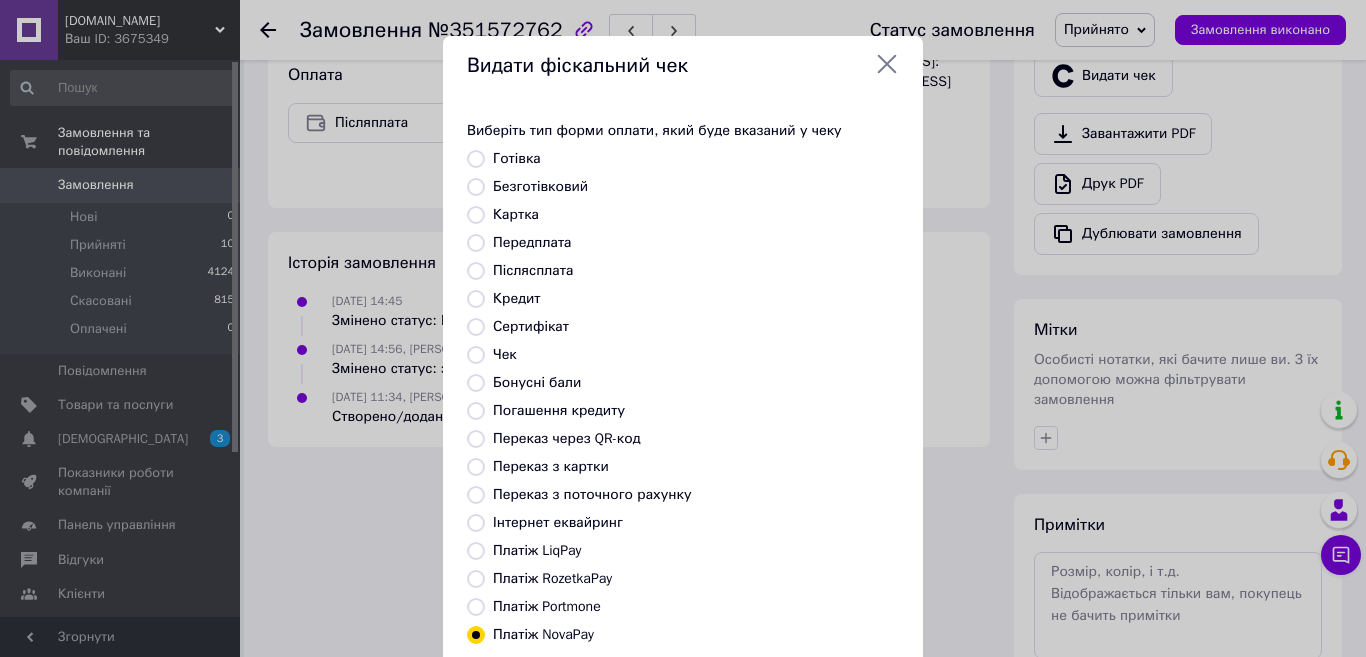 drag, startPoint x: 975, startPoint y: 451, endPoint x: 977, endPoint y: 473, distance: 22.090721 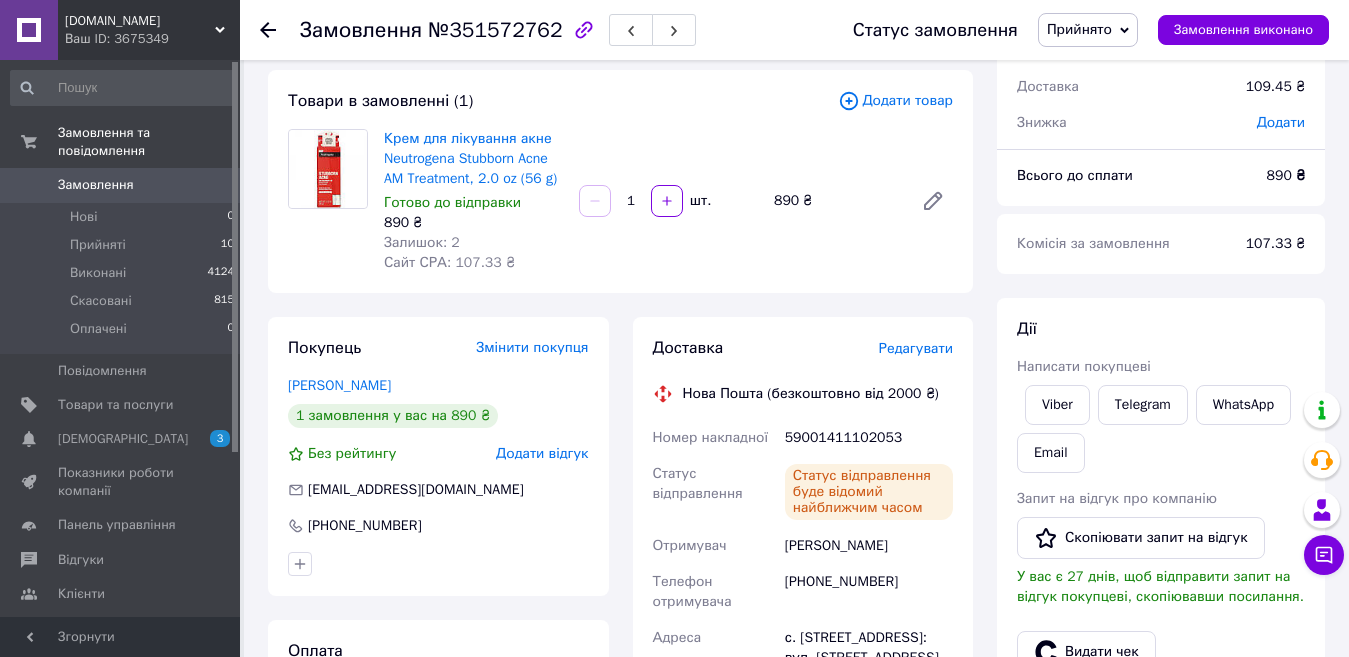 scroll, scrollTop: 99, scrollLeft: 0, axis: vertical 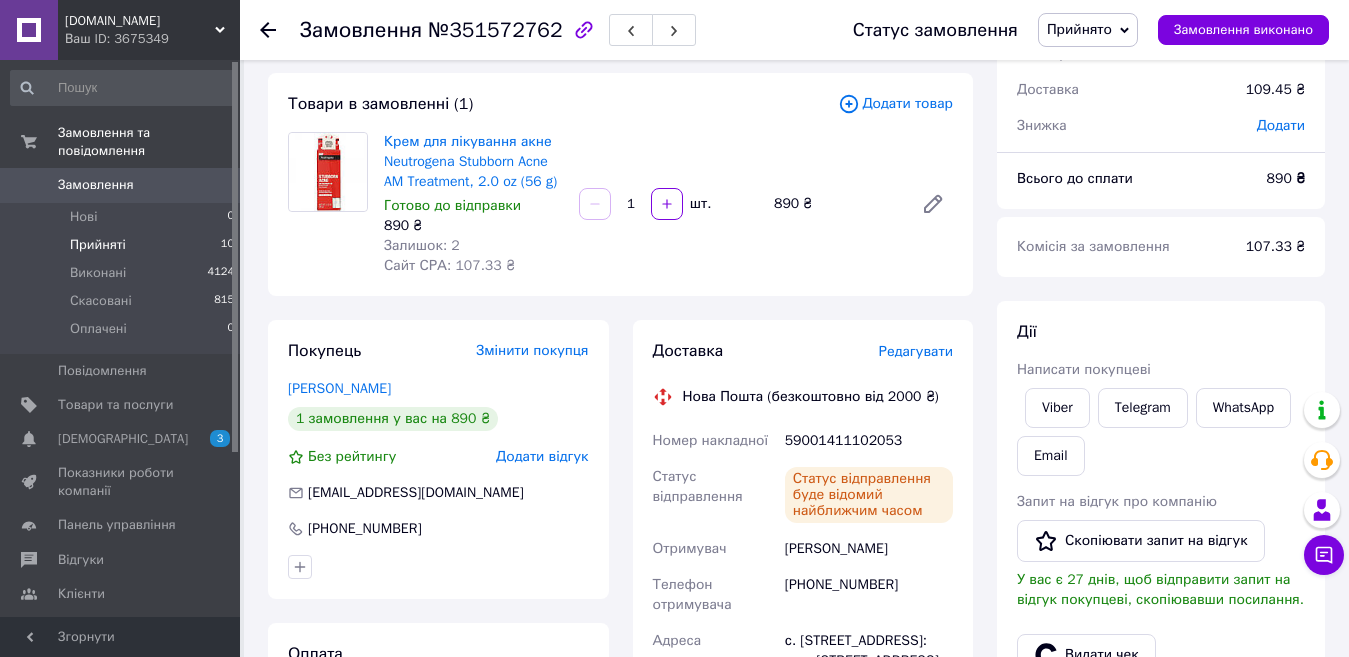 click on "Прийняті" at bounding box center [98, 245] 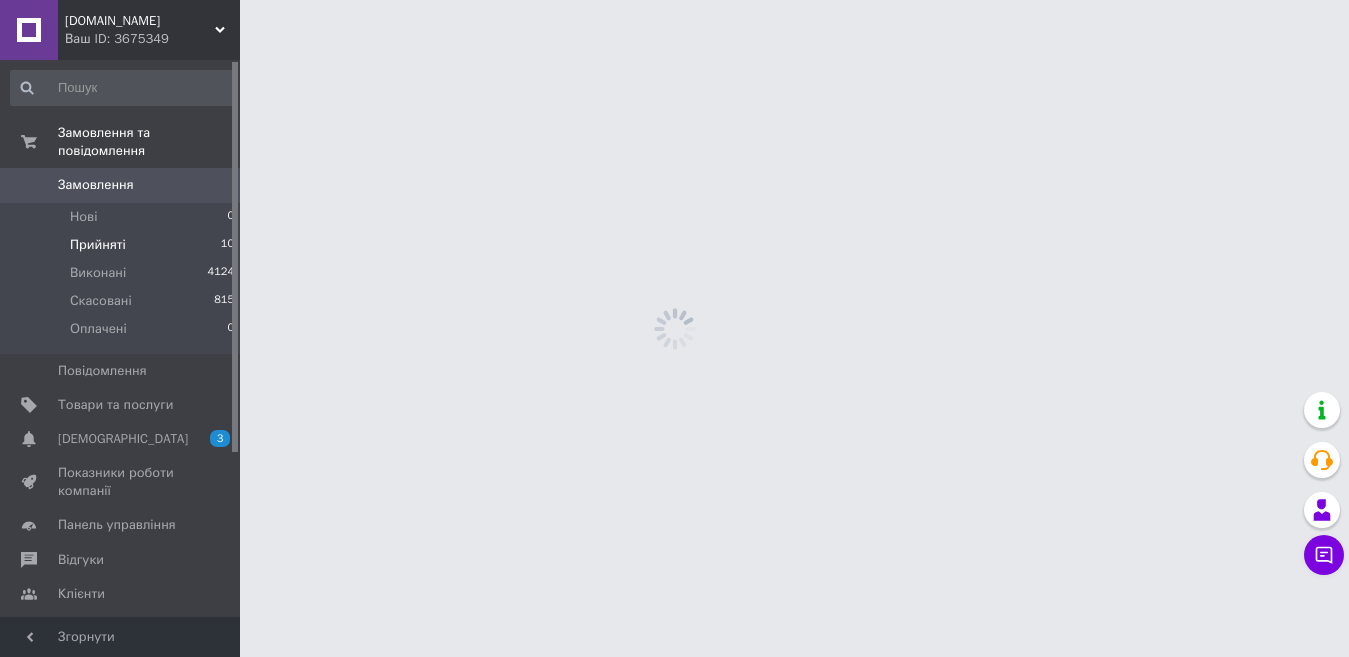 scroll, scrollTop: 0, scrollLeft: 0, axis: both 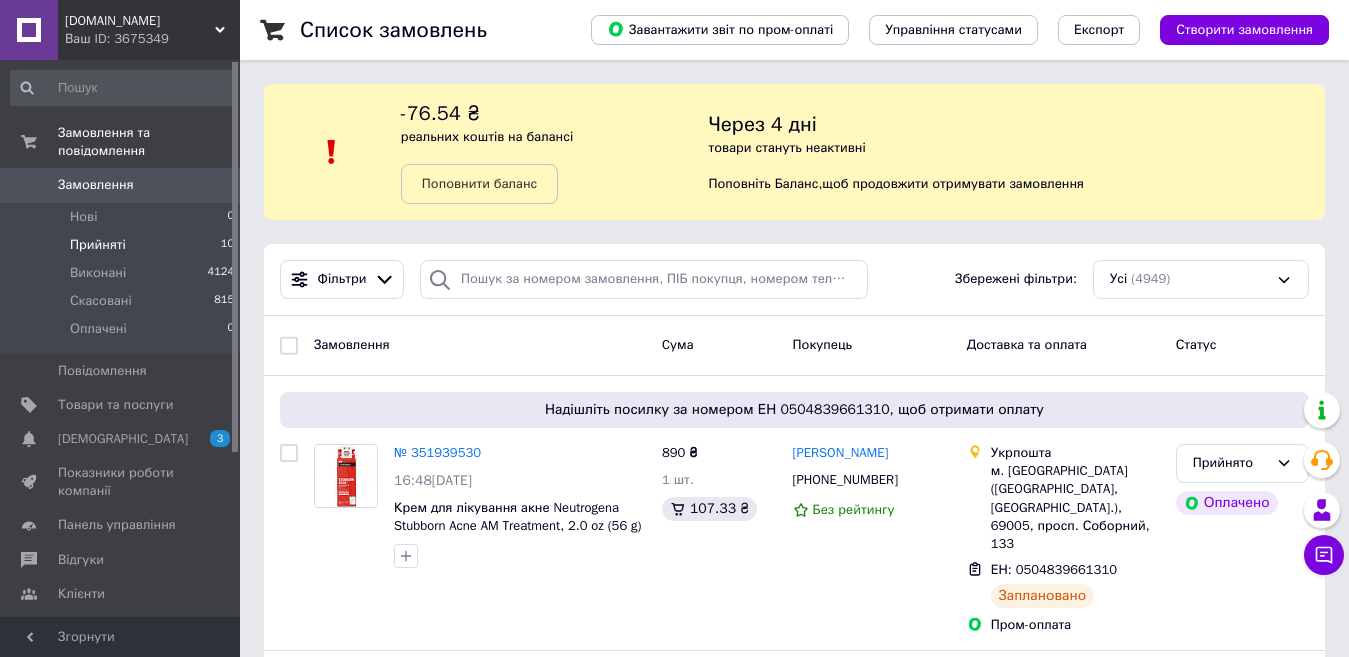 click on "Прийняті" at bounding box center (98, 245) 